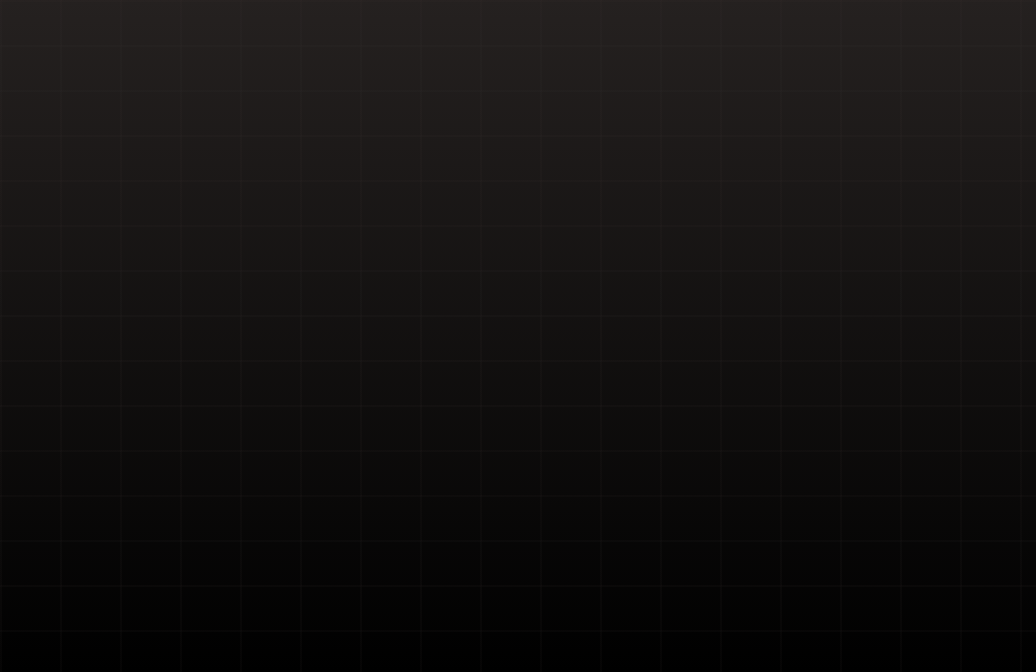 scroll, scrollTop: 0, scrollLeft: 0, axis: both 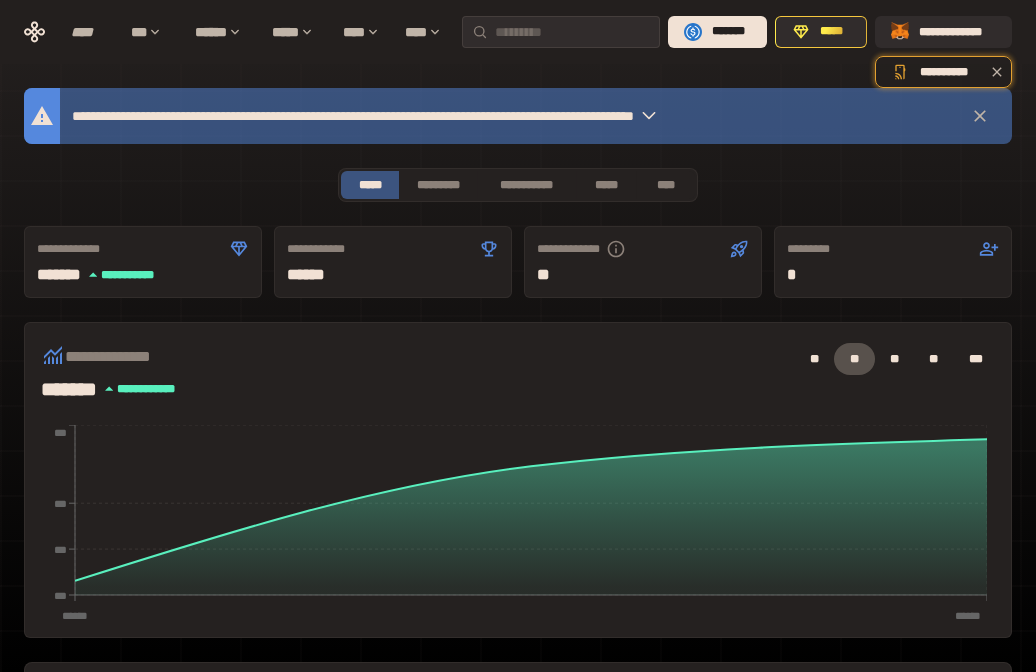 click on "**********" at bounding box center [518, 116] 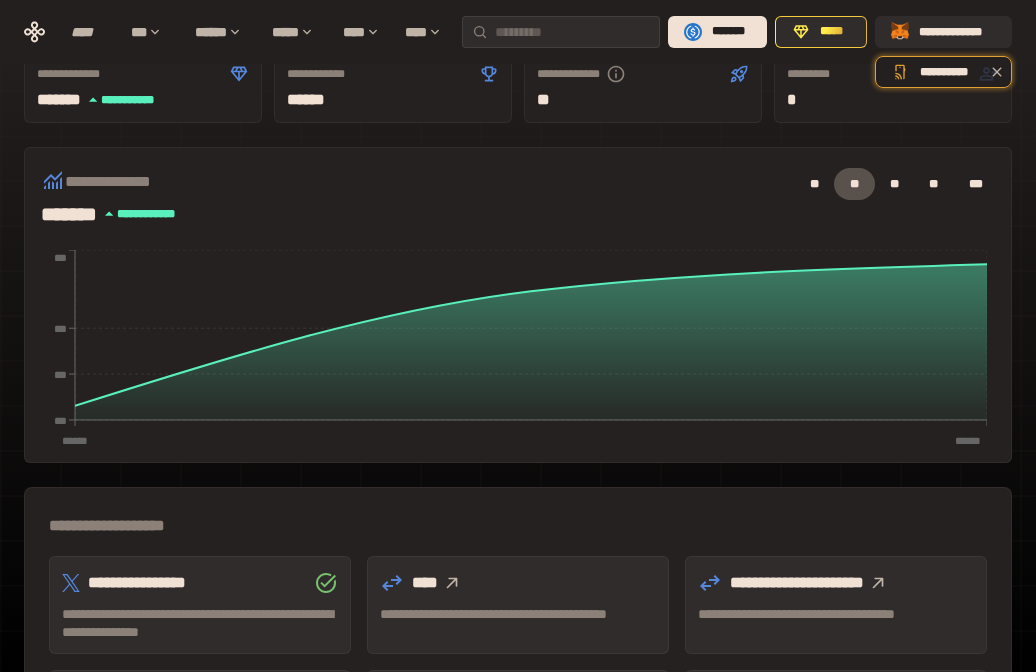 scroll, scrollTop: 0, scrollLeft: 0, axis: both 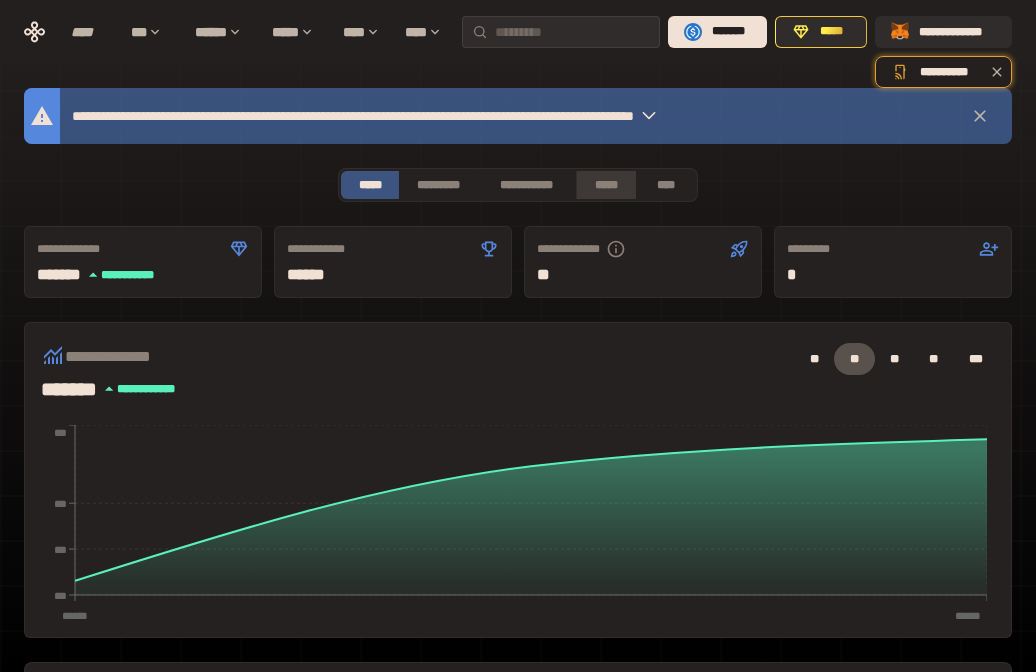 click on "*****" at bounding box center (605, 185) 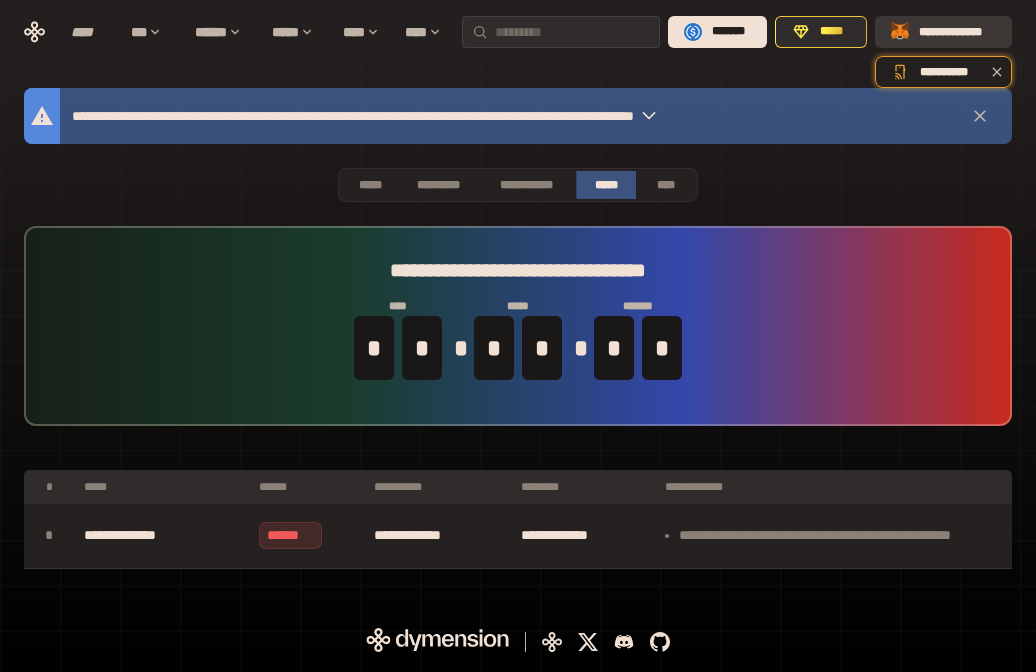 click 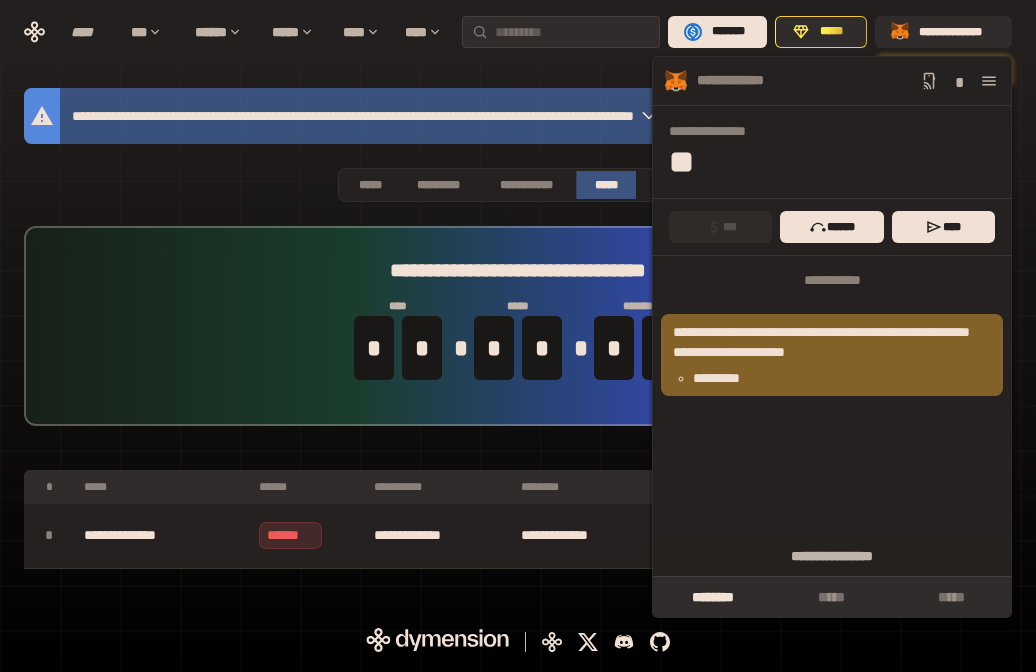 click 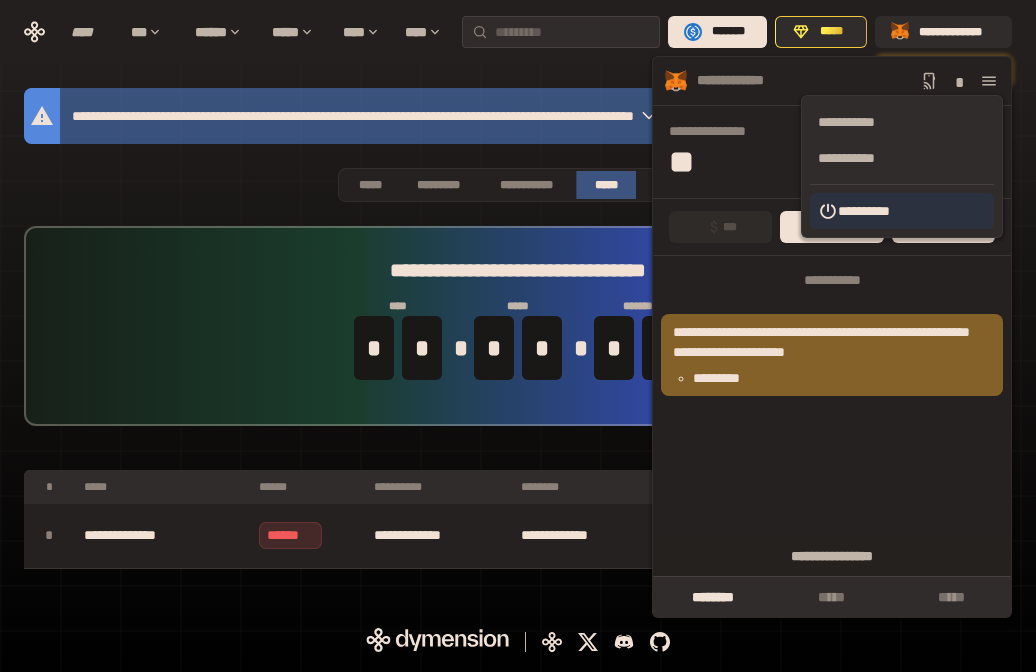 click on "**********" at bounding box center (902, 211) 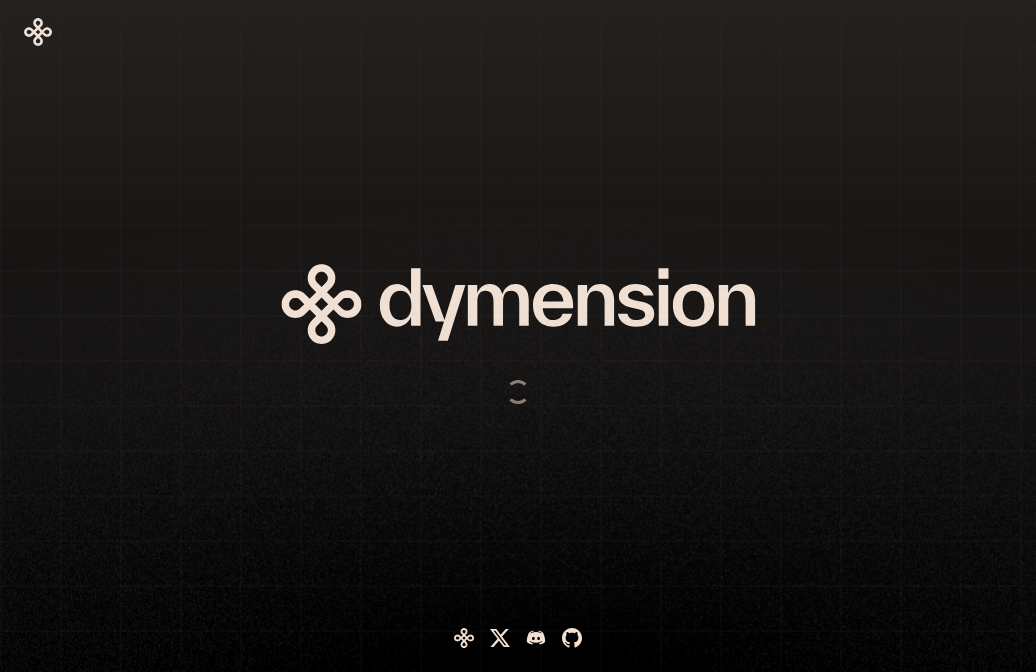 scroll, scrollTop: 0, scrollLeft: 0, axis: both 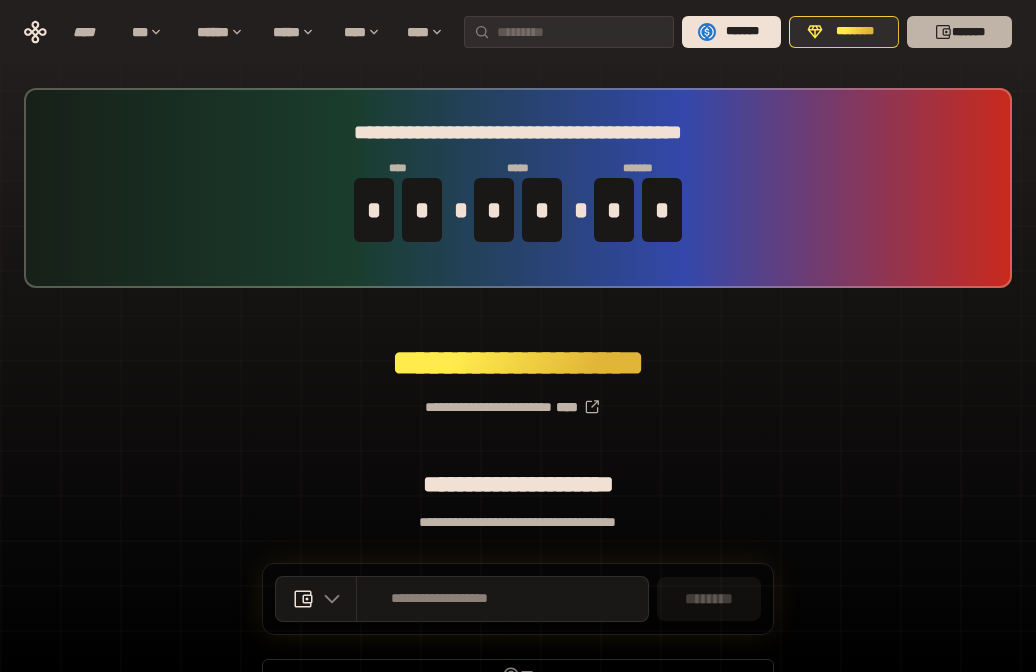 click on "*******" at bounding box center [959, 32] 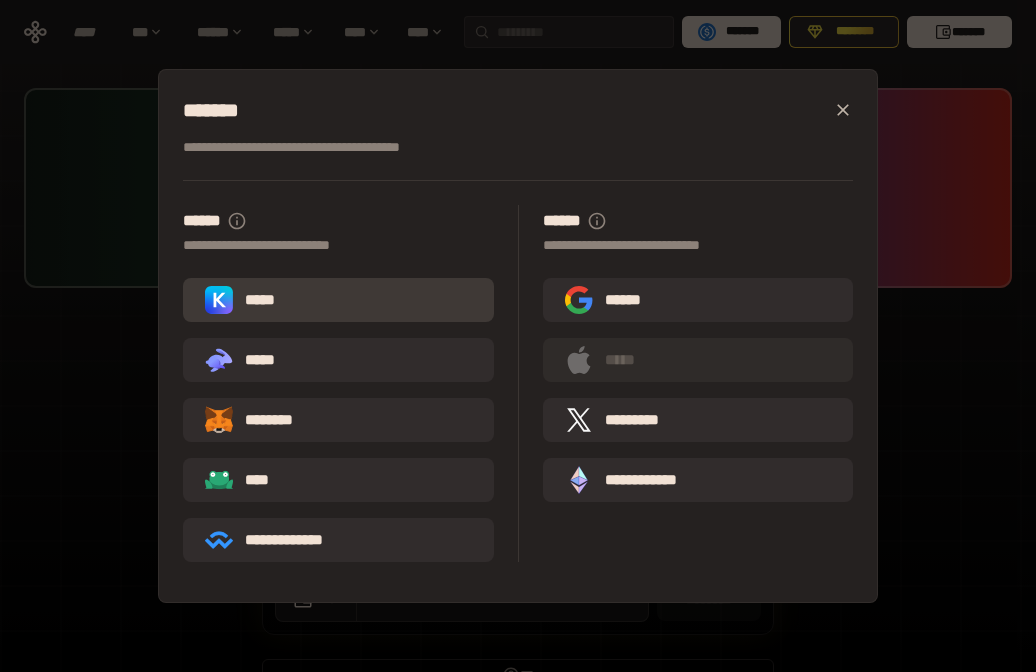 click on "*****" at bounding box center [338, 300] 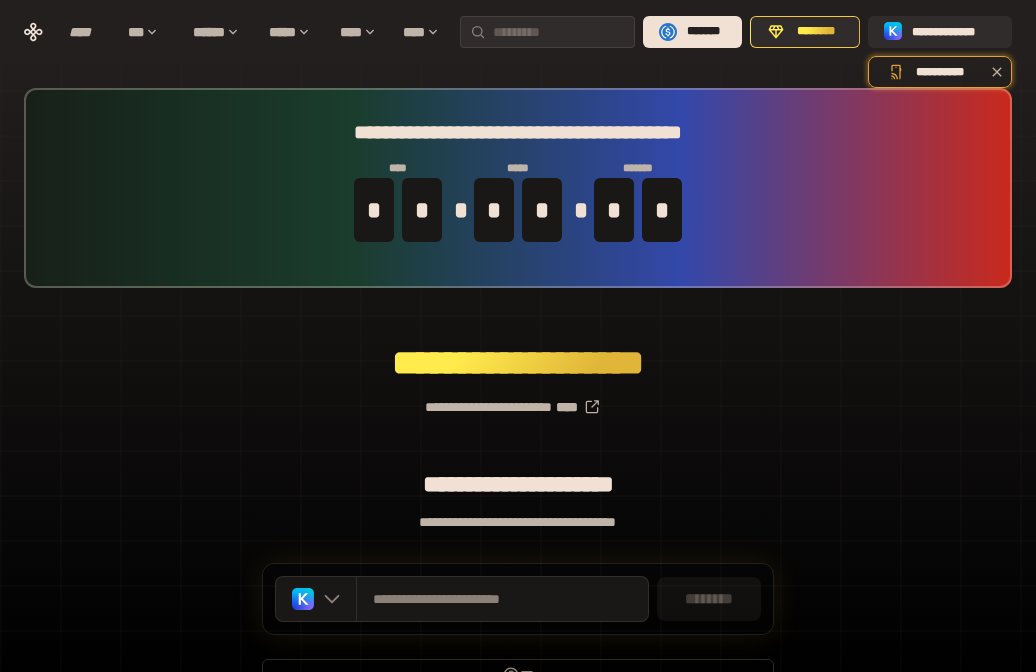 scroll, scrollTop: 111, scrollLeft: 0, axis: vertical 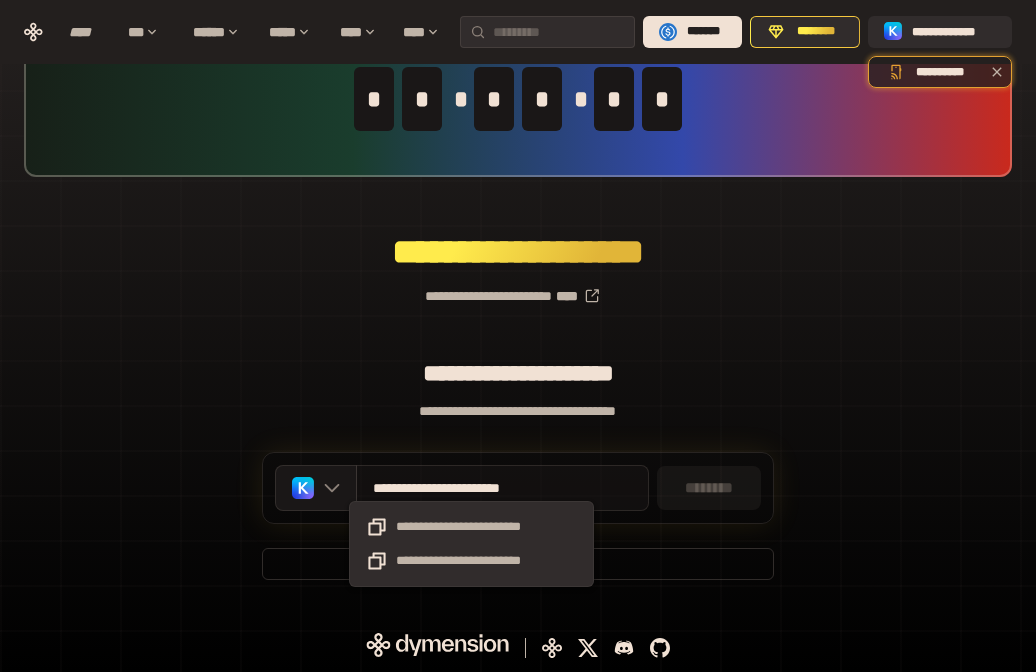 click on "**********" at bounding box center [471, 488] 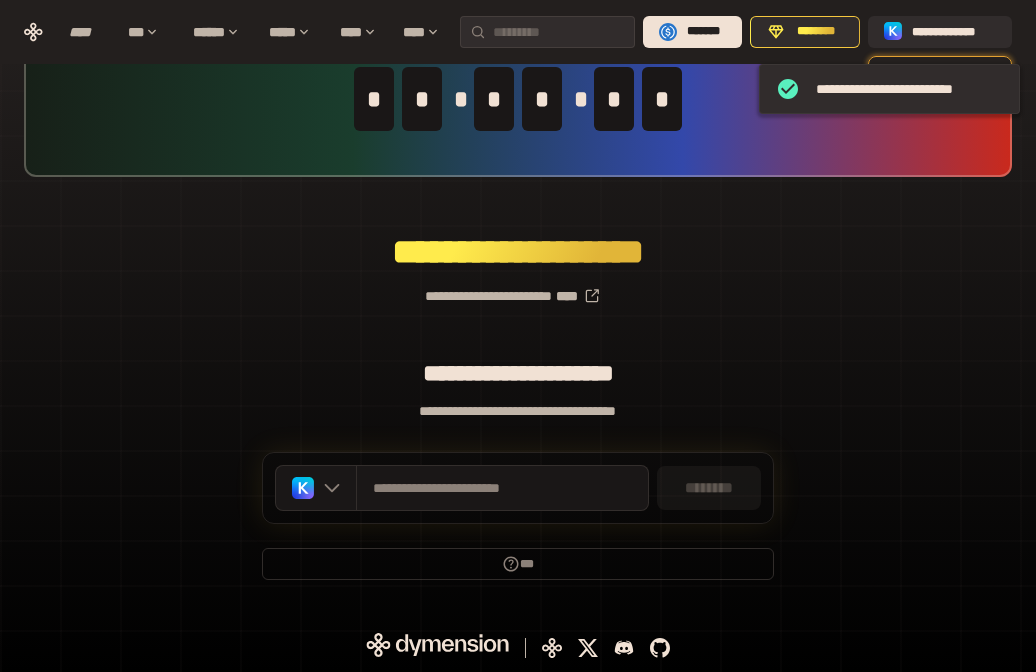 click on "********" at bounding box center [709, 488] 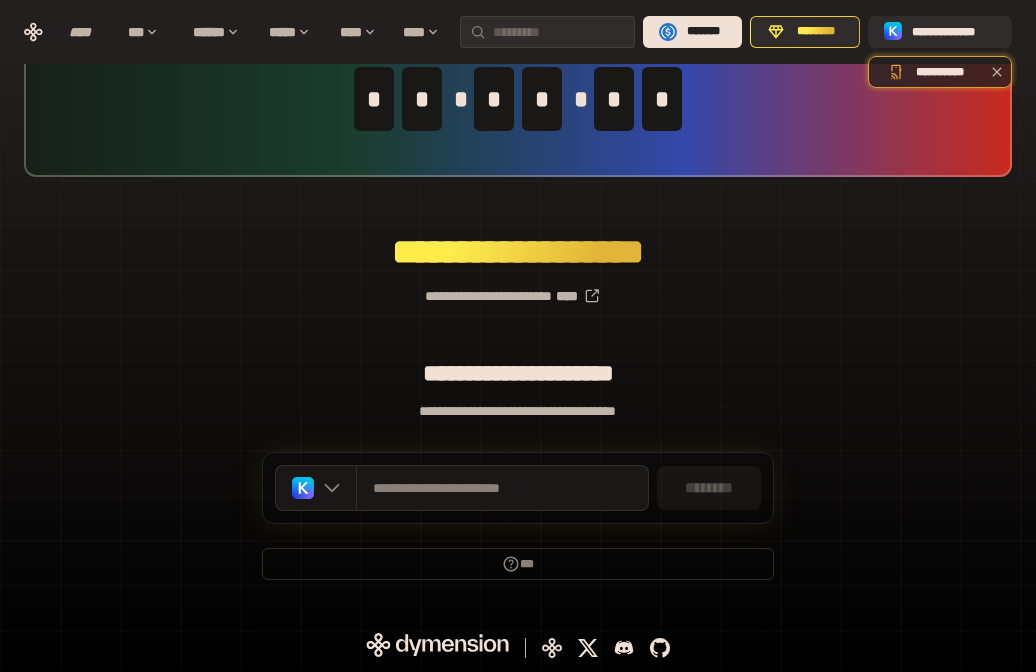 click on "********" at bounding box center (709, 488) 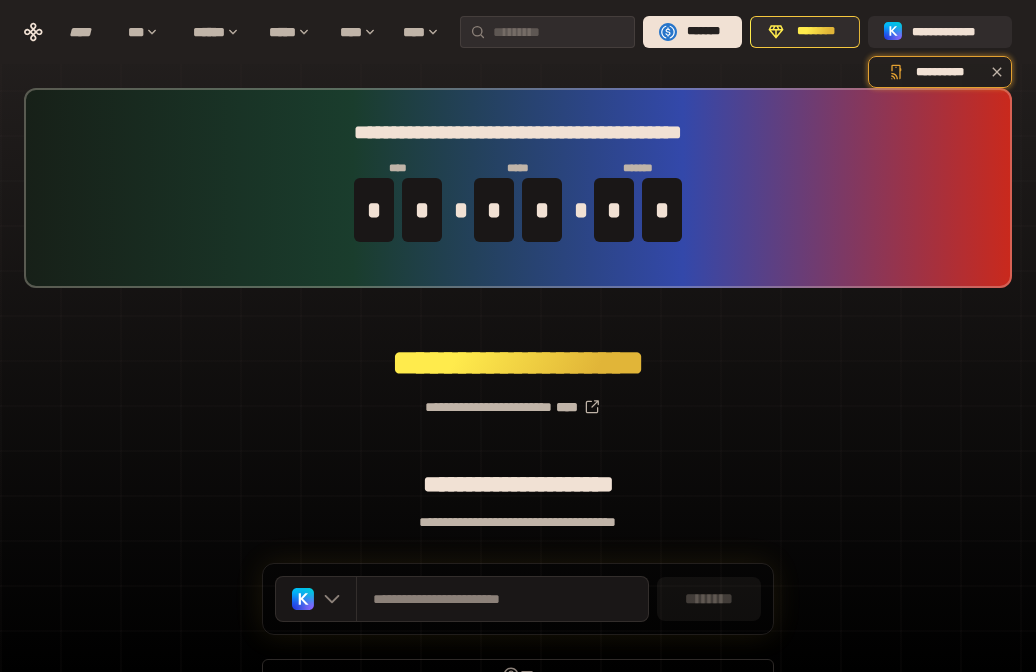 scroll, scrollTop: 111, scrollLeft: 0, axis: vertical 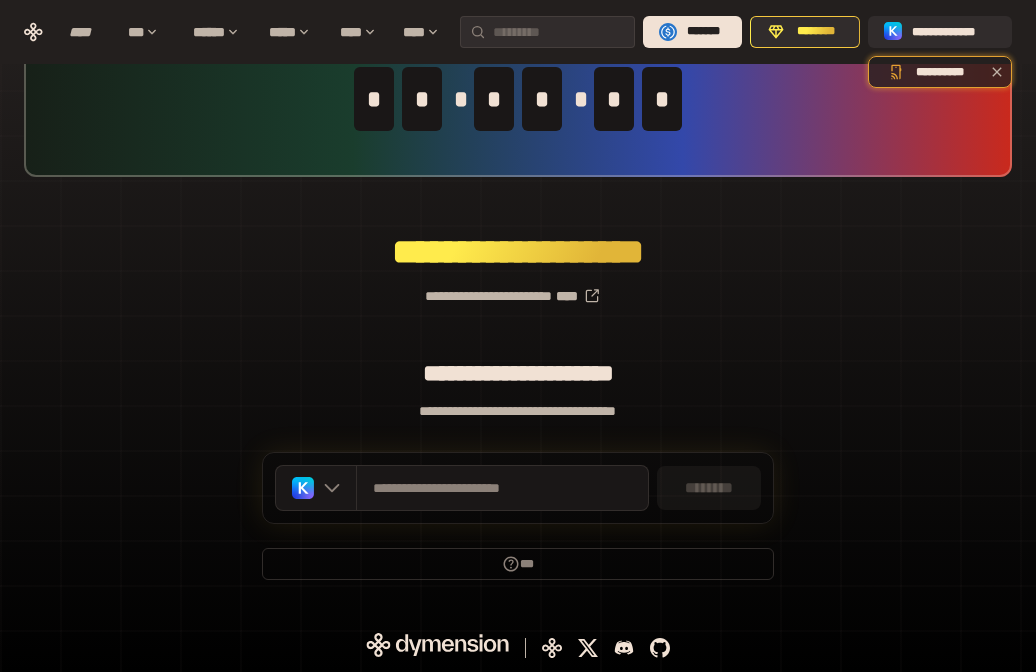 click on "********" at bounding box center [709, 488] 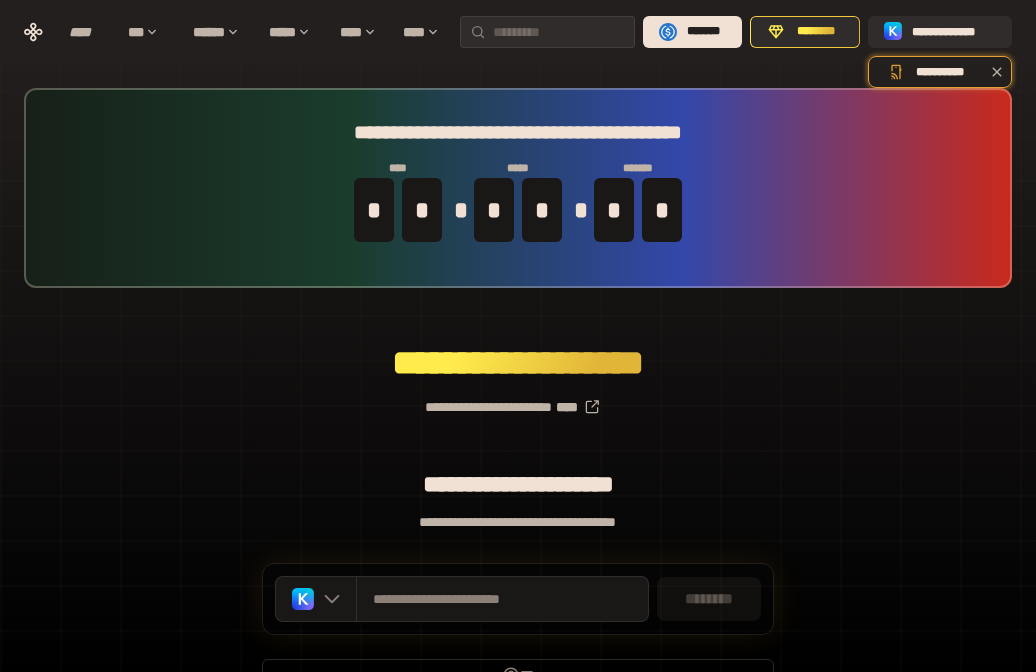 scroll, scrollTop: 111, scrollLeft: 0, axis: vertical 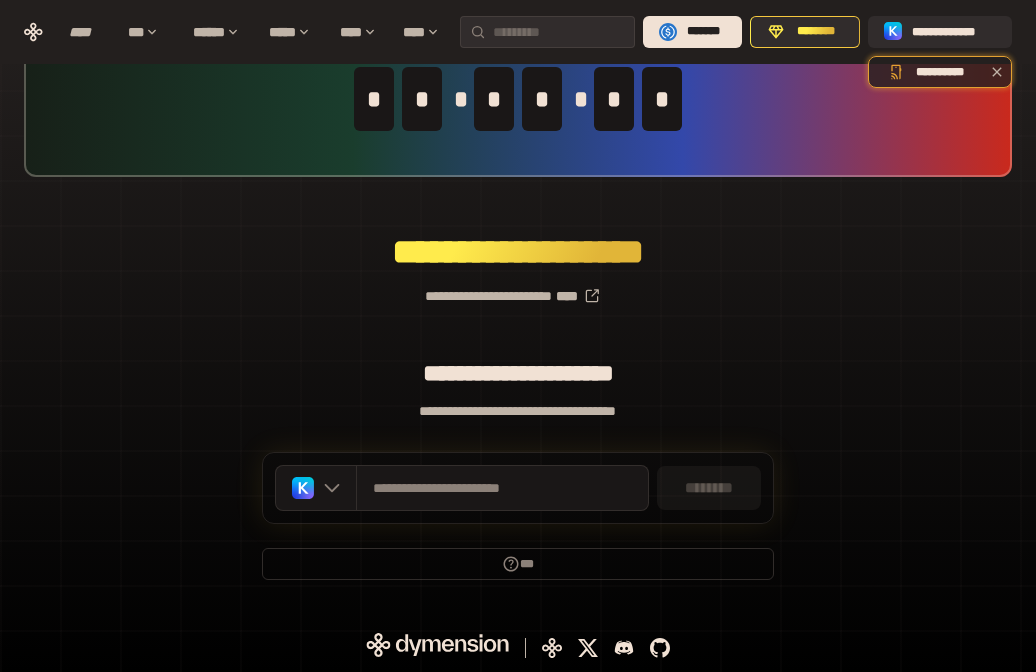 click on "**********" at bounding box center (518, 411) 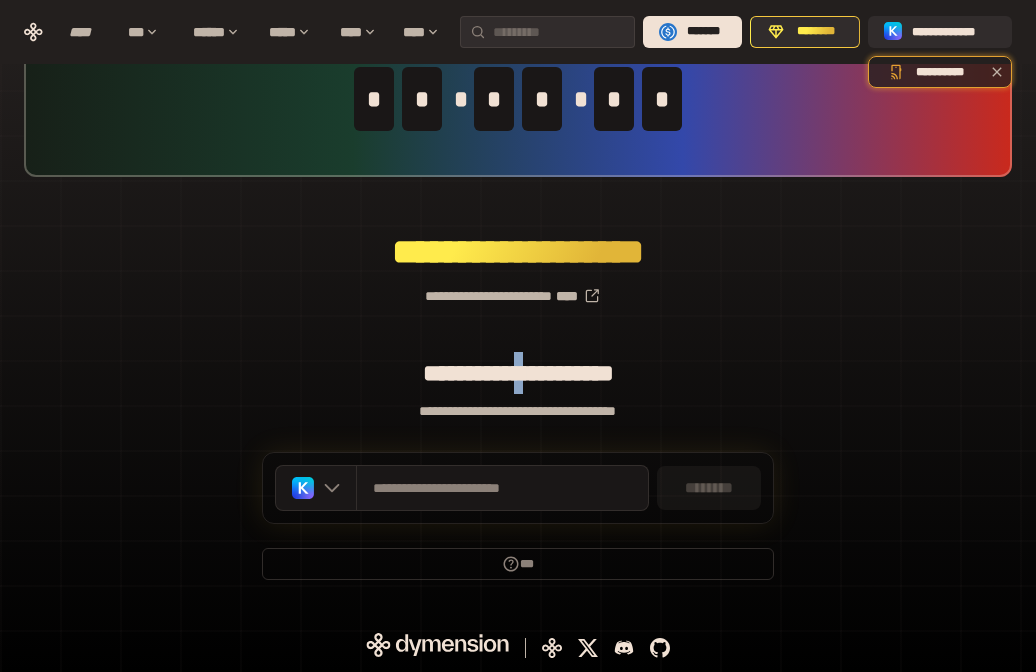 drag, startPoint x: 526, startPoint y: 374, endPoint x: 536, endPoint y: 393, distance: 21.470911 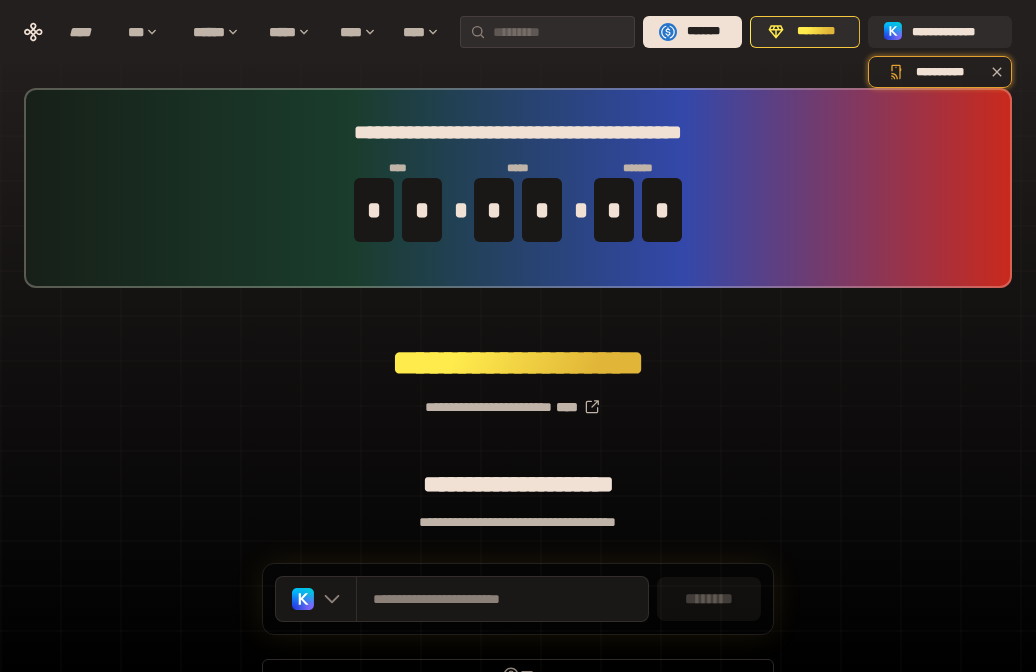 drag, startPoint x: 379, startPoint y: 122, endPoint x: 660, endPoint y: 139, distance: 281.51376 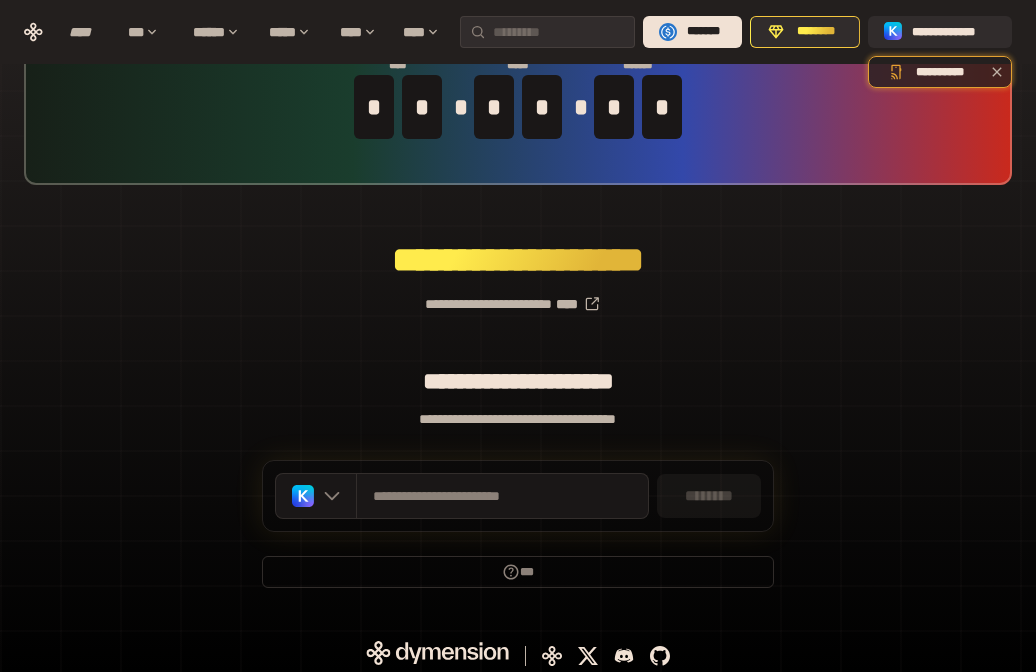 scroll, scrollTop: 111, scrollLeft: 0, axis: vertical 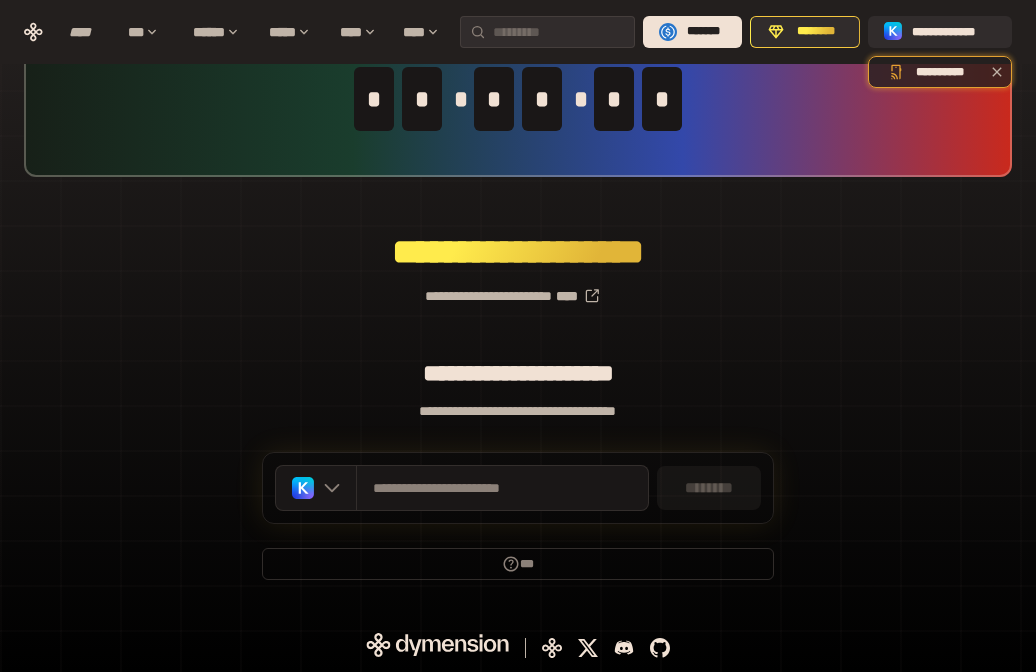 click on "********" at bounding box center (709, 488) 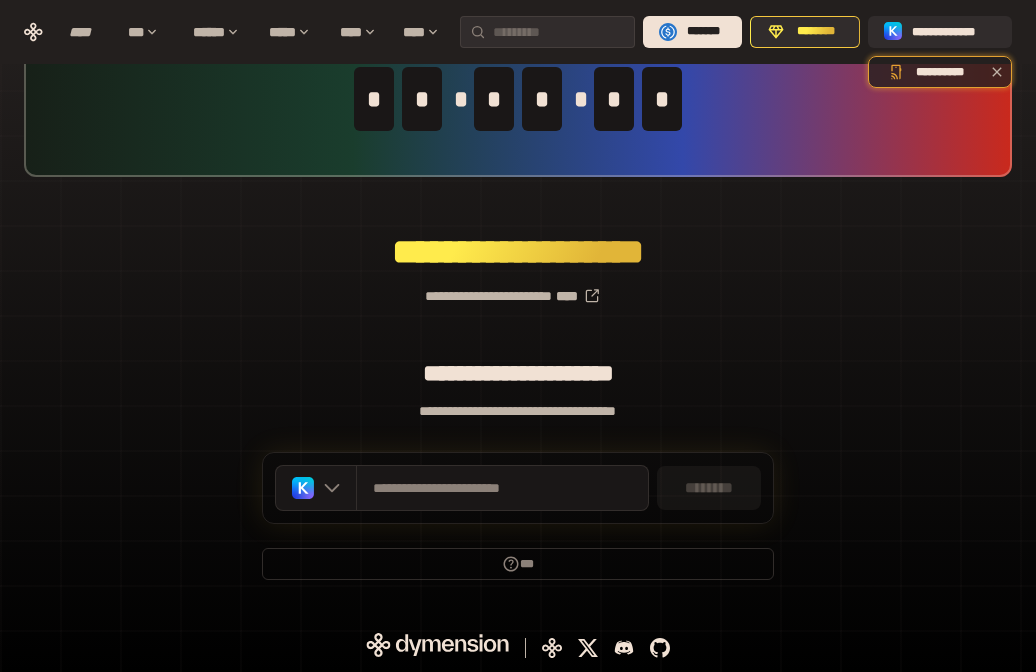 scroll, scrollTop: 0, scrollLeft: 0, axis: both 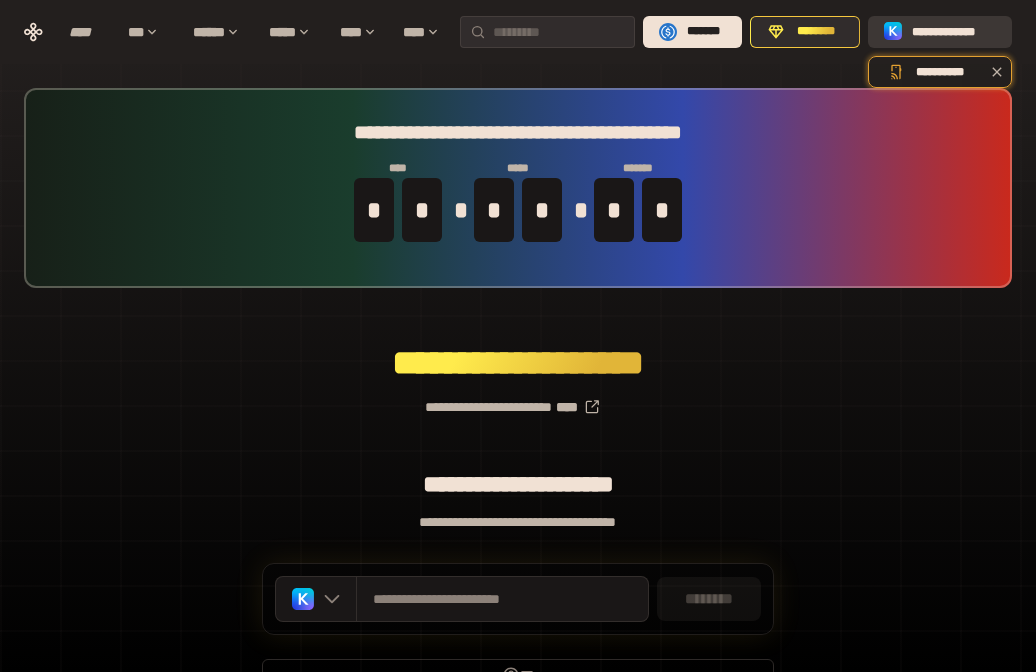 click on "**********" at bounding box center [954, 32] 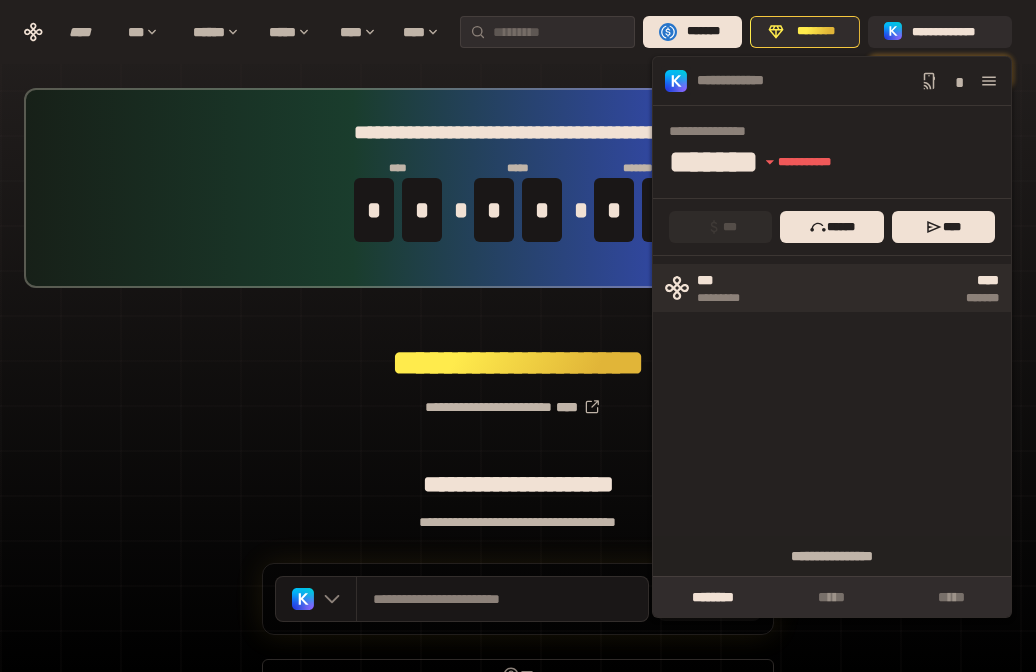 click on "**** *******" at bounding box center [884, 288] 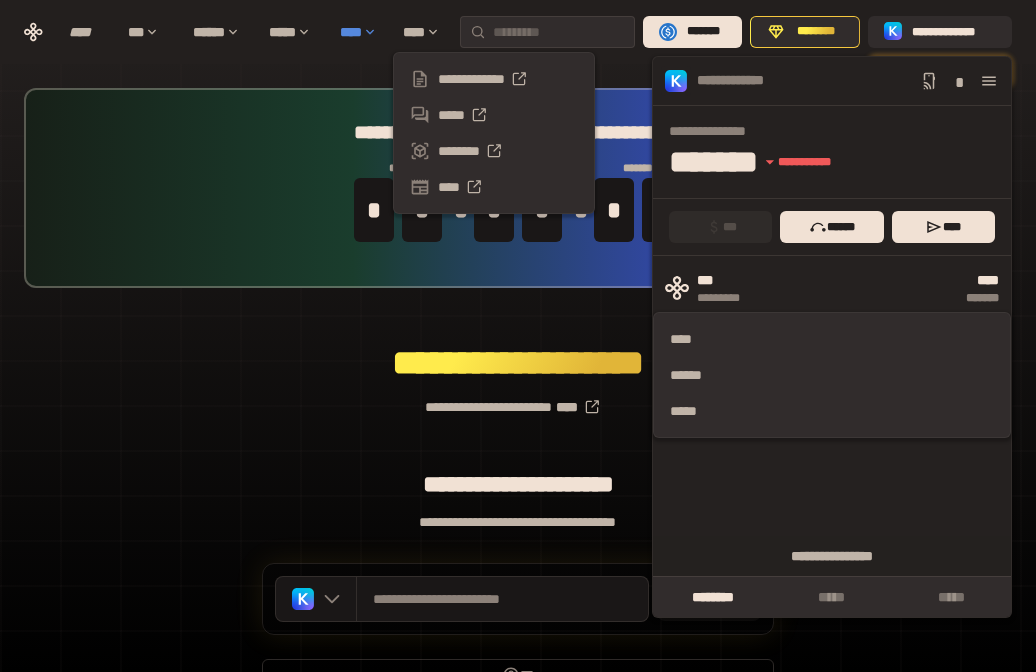 click on "****" at bounding box center (361, 32) 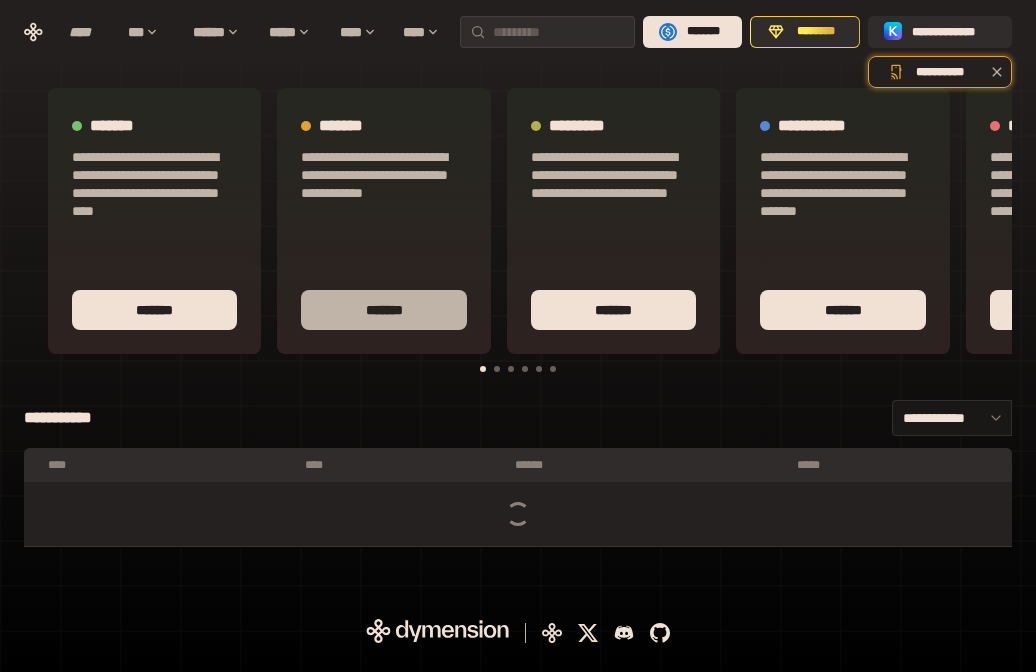 click on "*******" at bounding box center [383, 310] 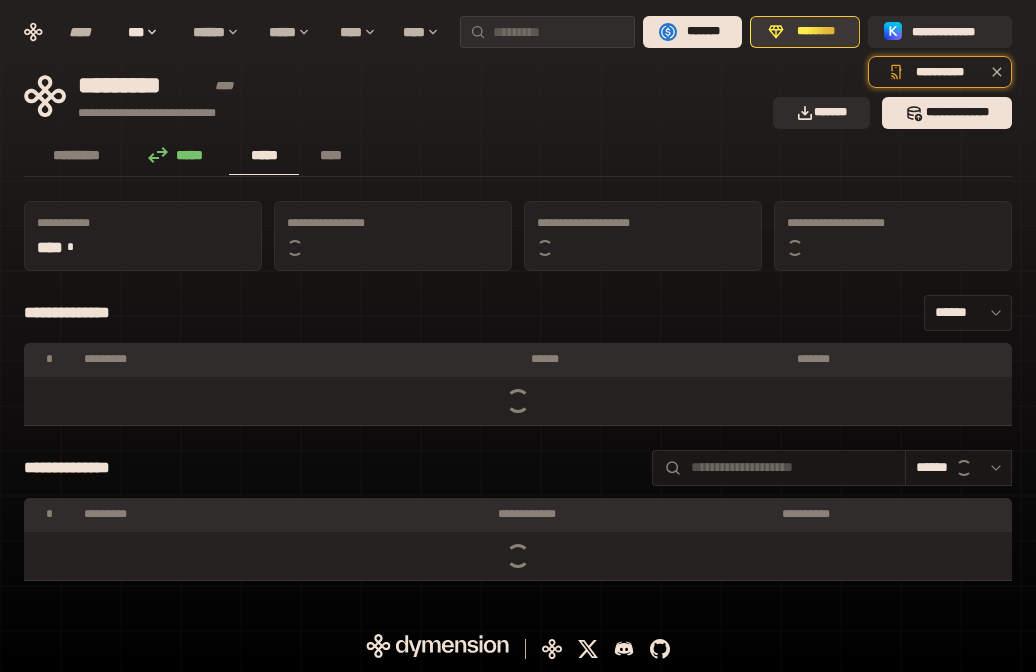 click on "********" at bounding box center (805, 32) 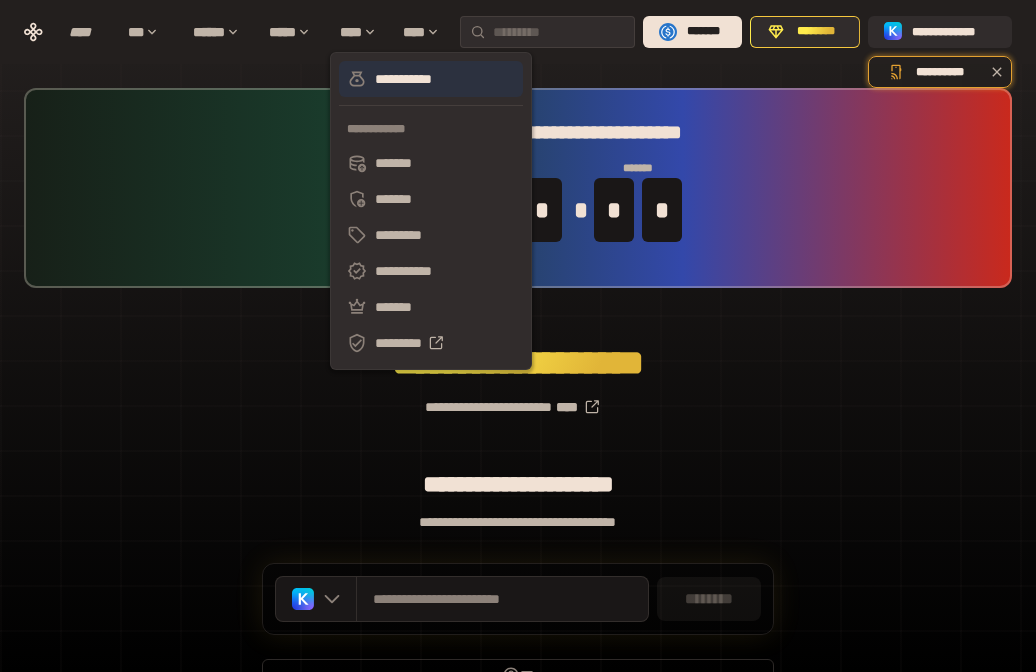 click 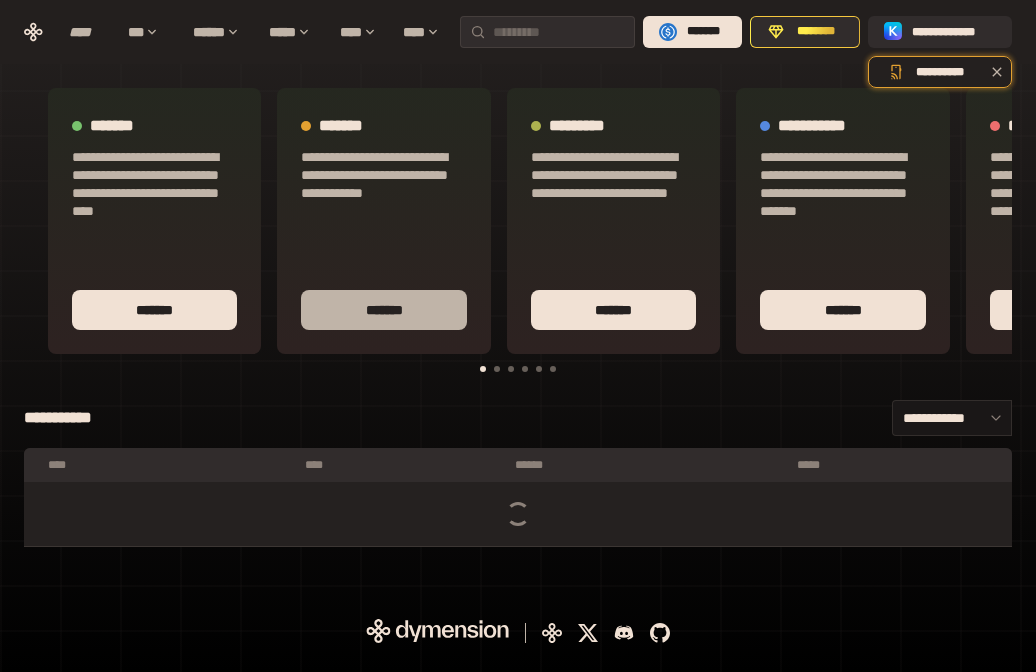 click on "*******" at bounding box center (383, 310) 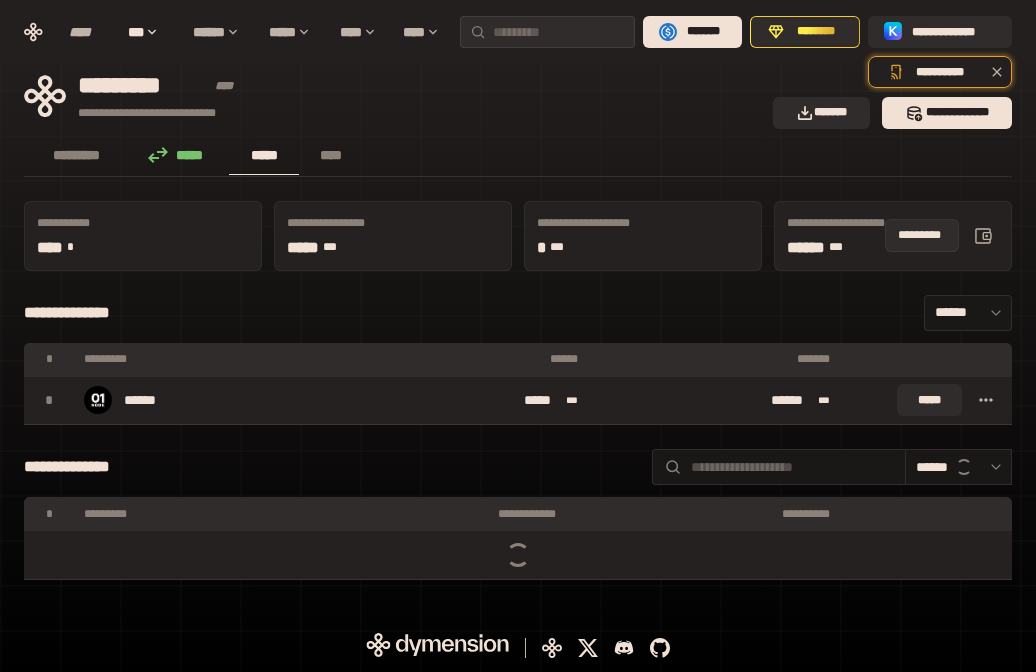click 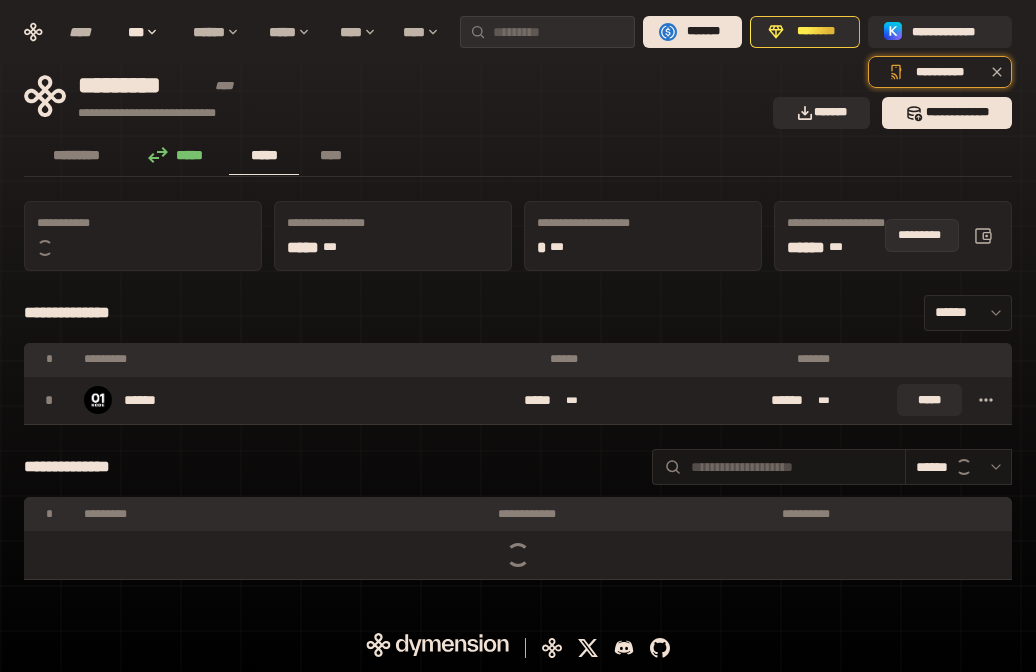 click 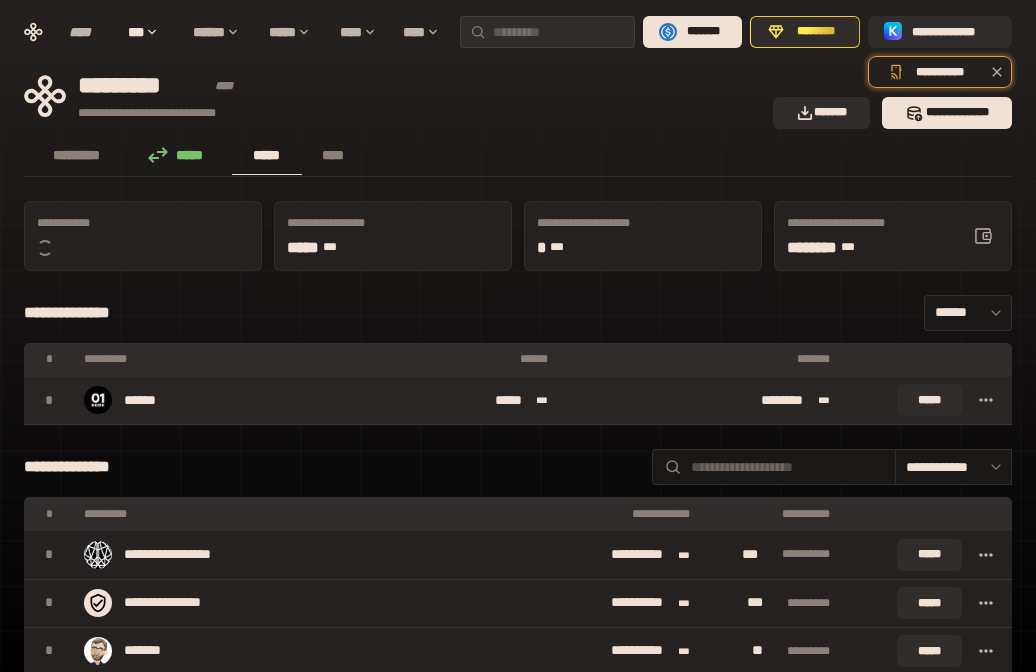 click 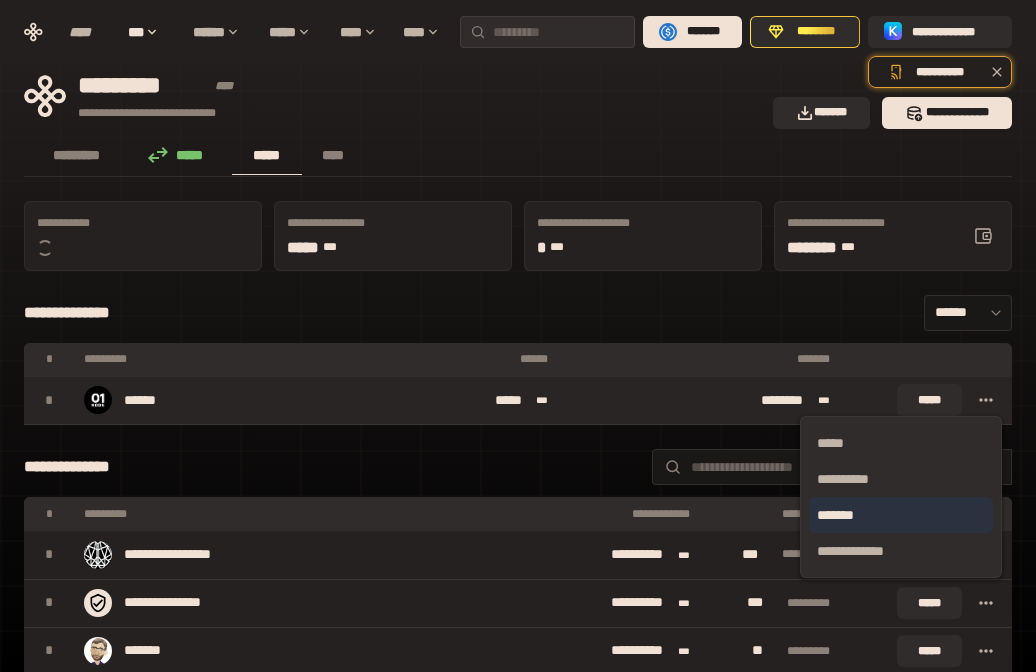 click on "*******" at bounding box center [901, 515] 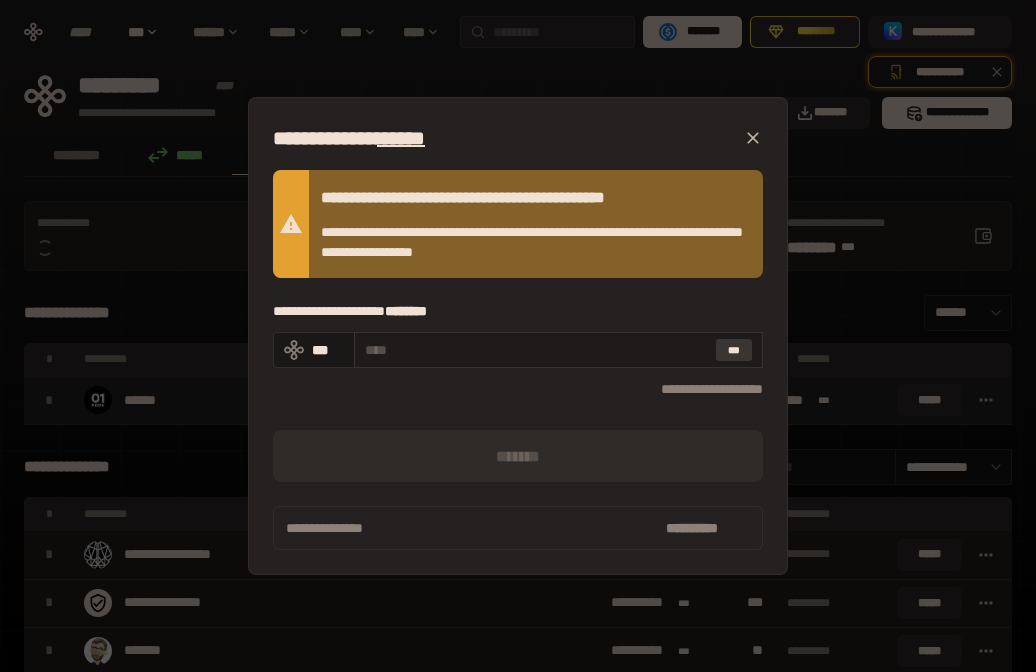 click on "***" at bounding box center (734, 350) 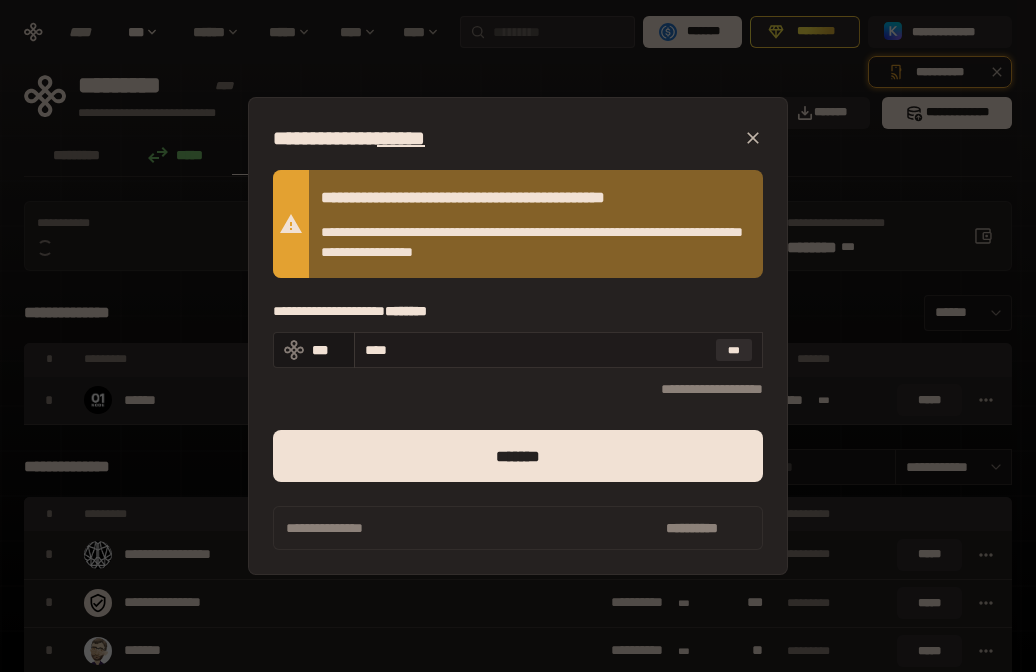 click on "**** ***" at bounding box center (558, 350) 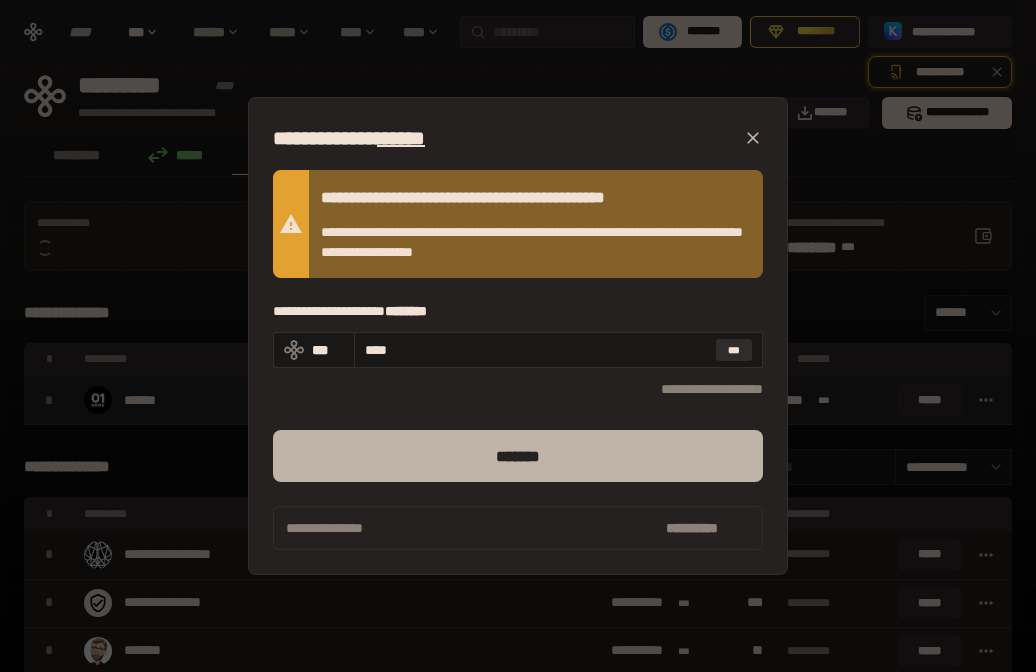 click on "*******" at bounding box center (518, 456) 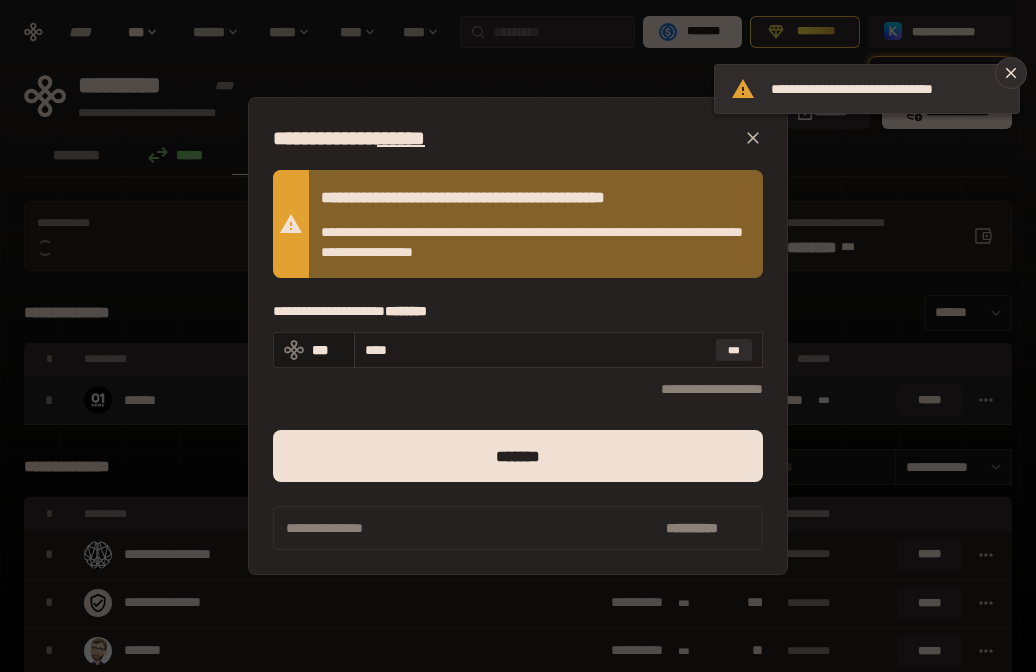 click on "**** ***" at bounding box center (558, 350) 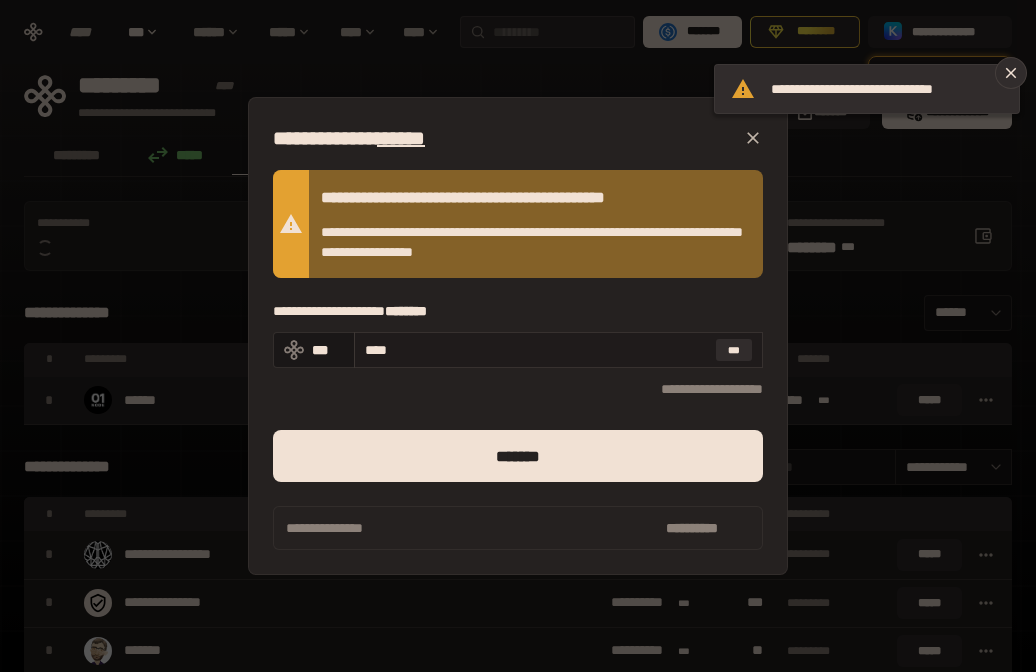click on "****" at bounding box center (536, 350) 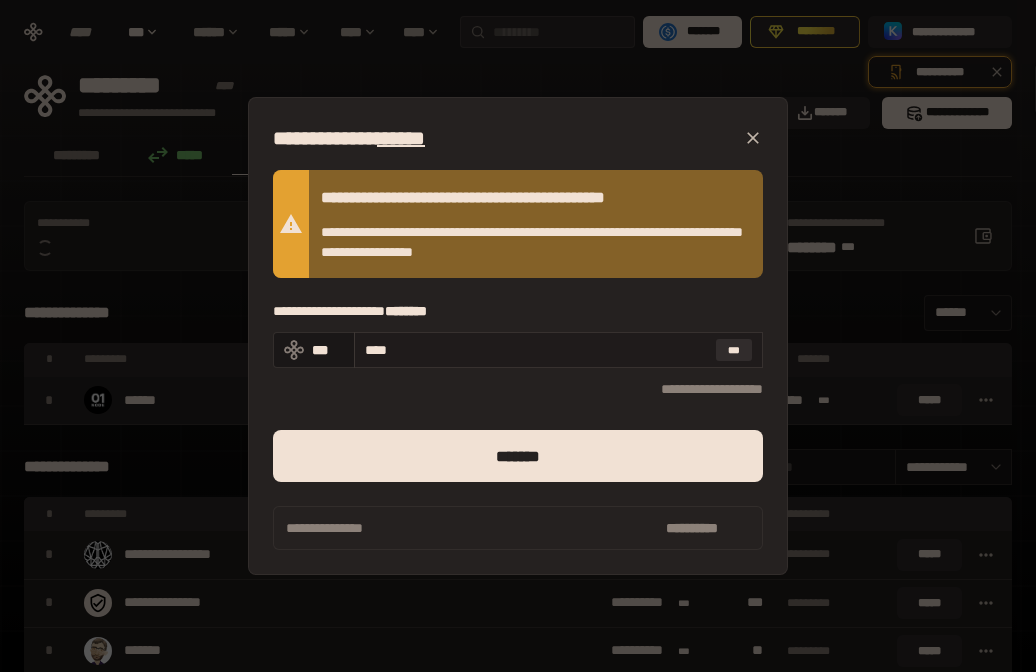 click on "****" at bounding box center (536, 350) 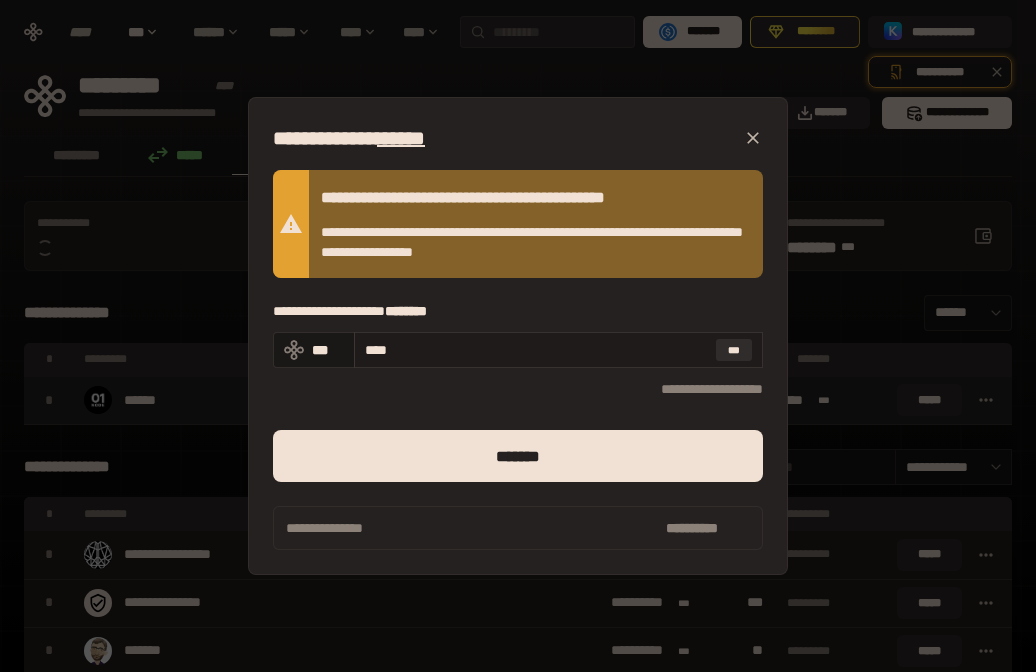 click on "****" at bounding box center (536, 350) 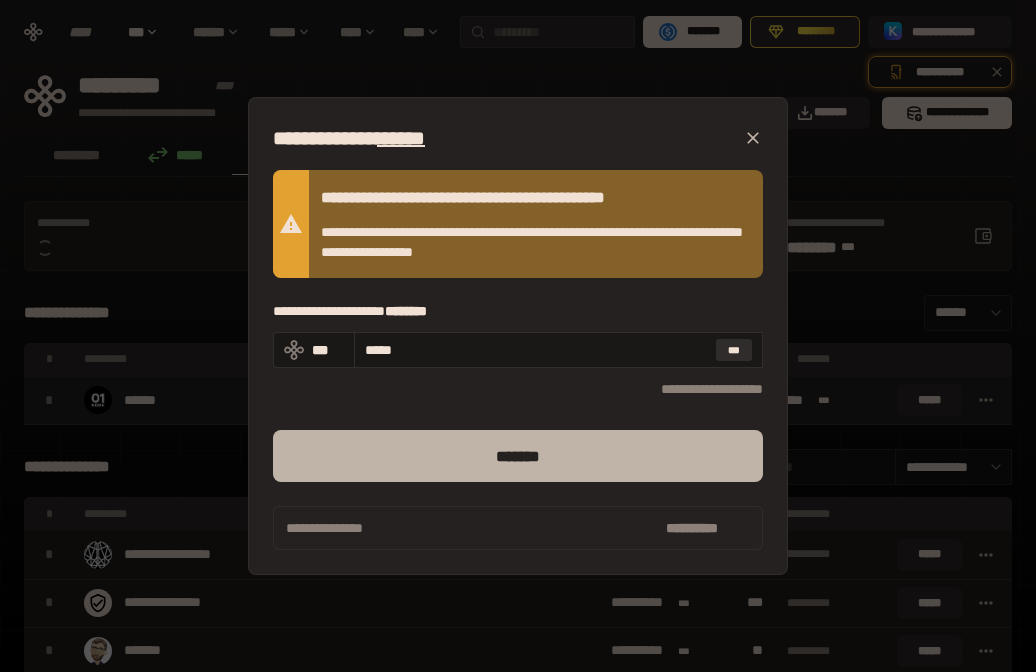 type on "*****" 